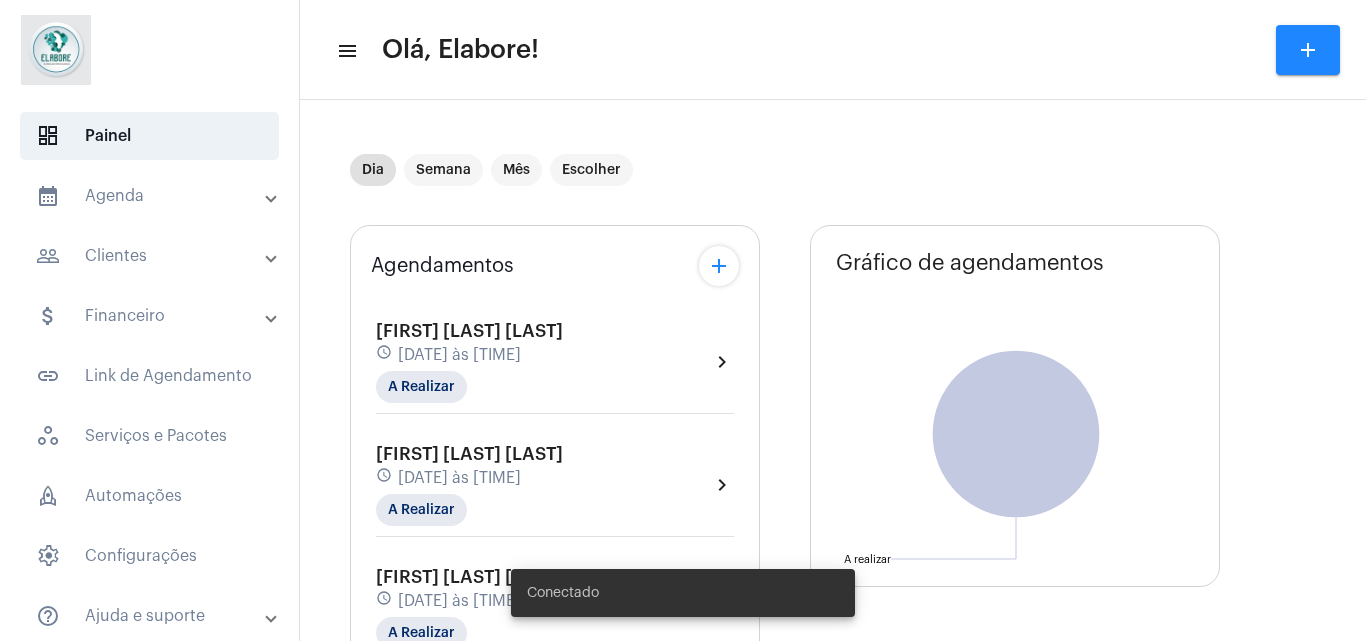 scroll, scrollTop: 0, scrollLeft: 0, axis: both 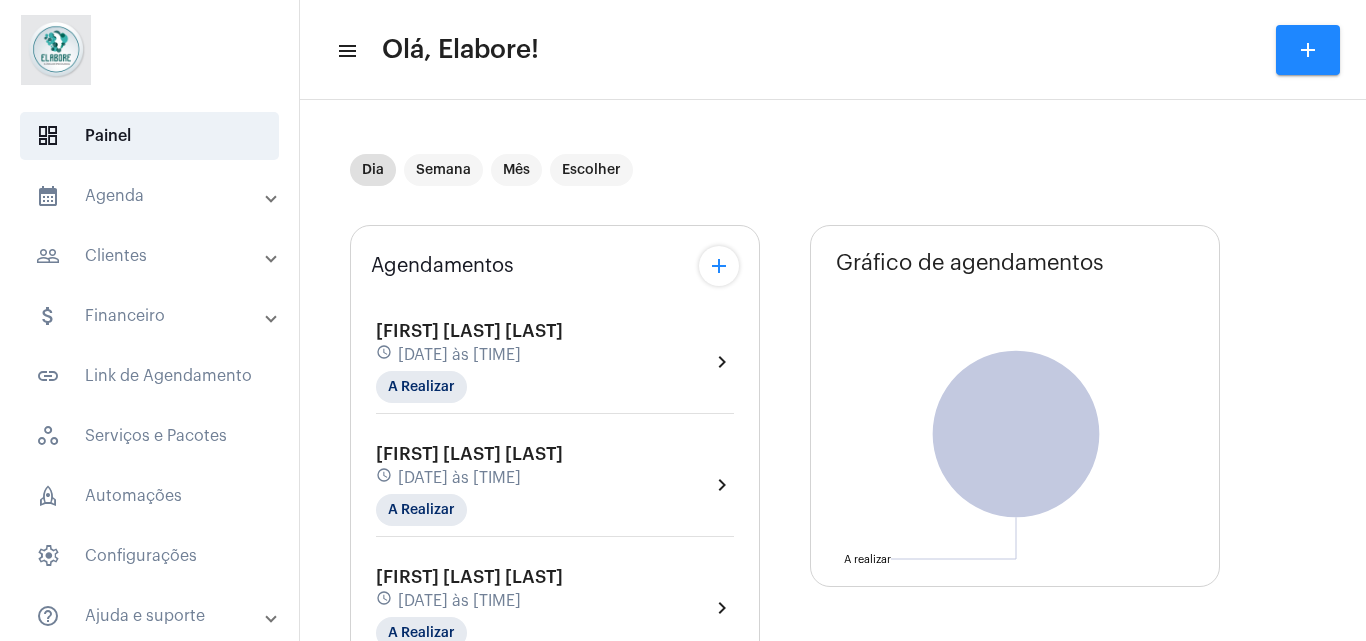 click on "[FIRST] [LAST] [LAST]" 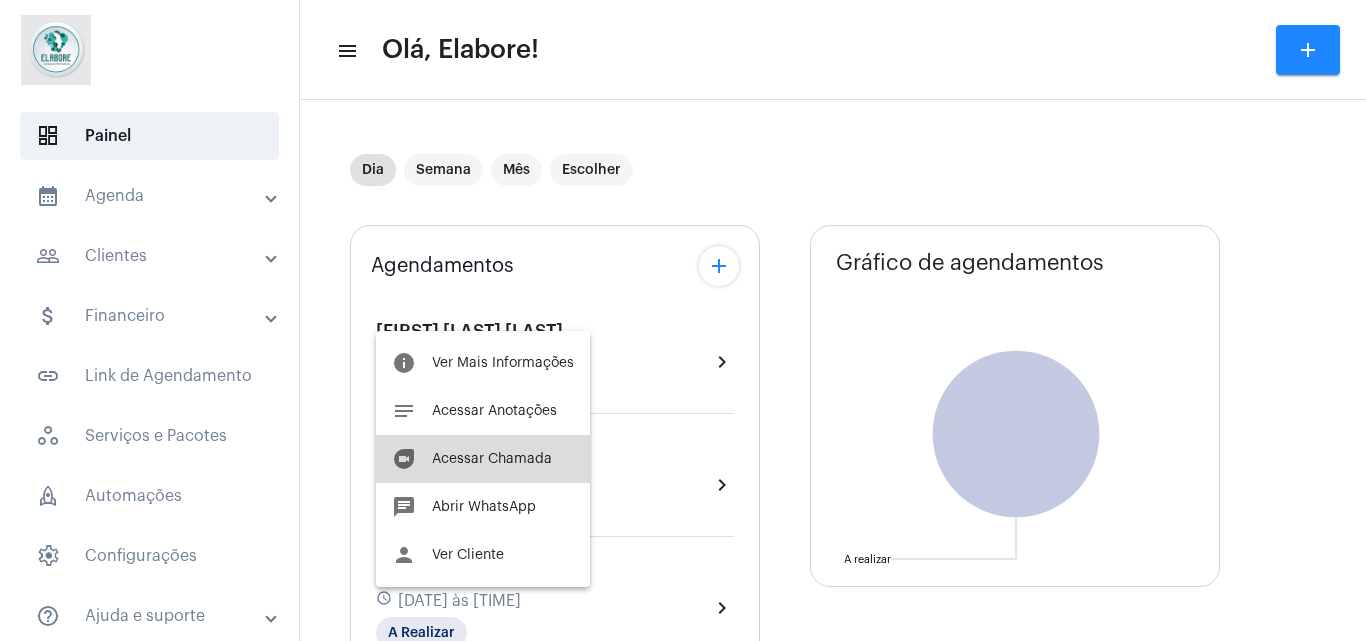 click on "duo Acessar Chamada" at bounding box center [483, 459] 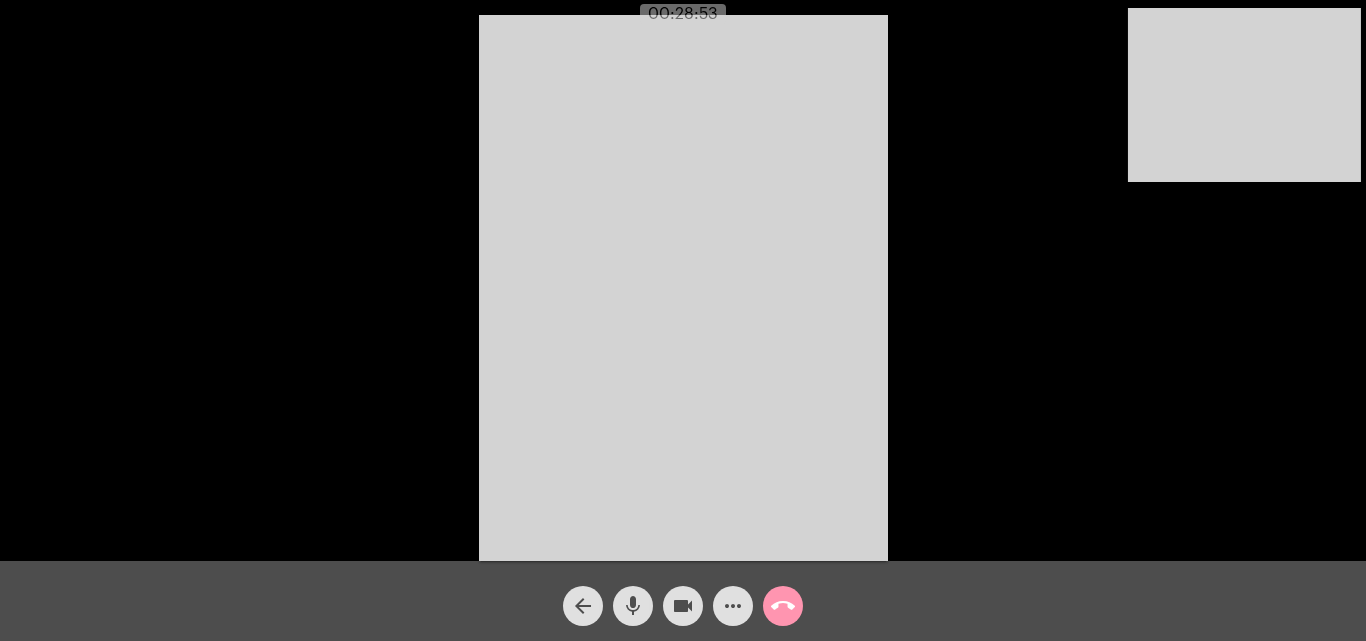 click on "videocam" 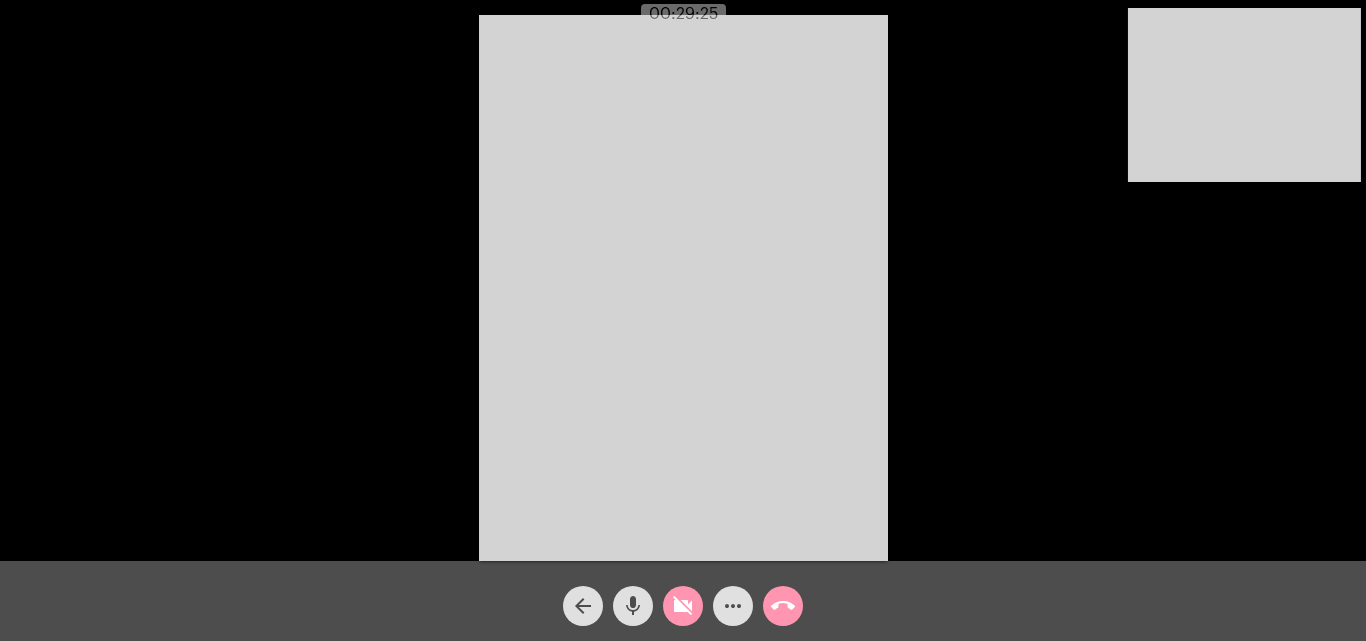 type 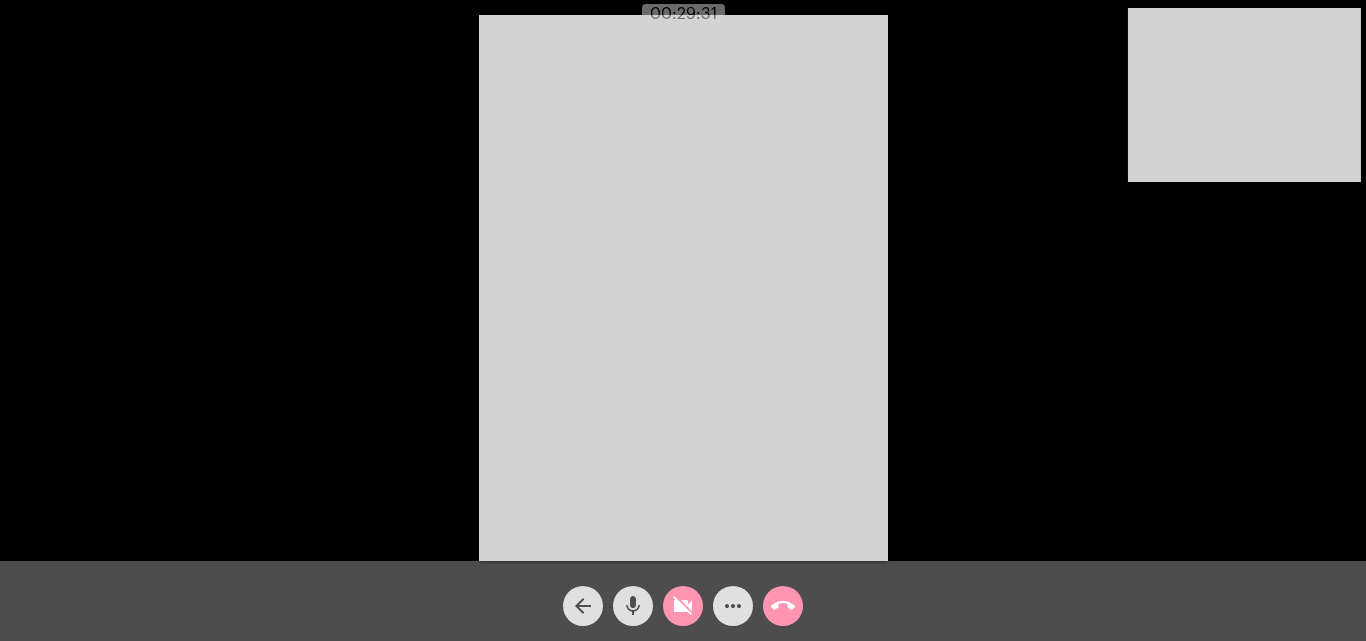 click on "videocam_off" 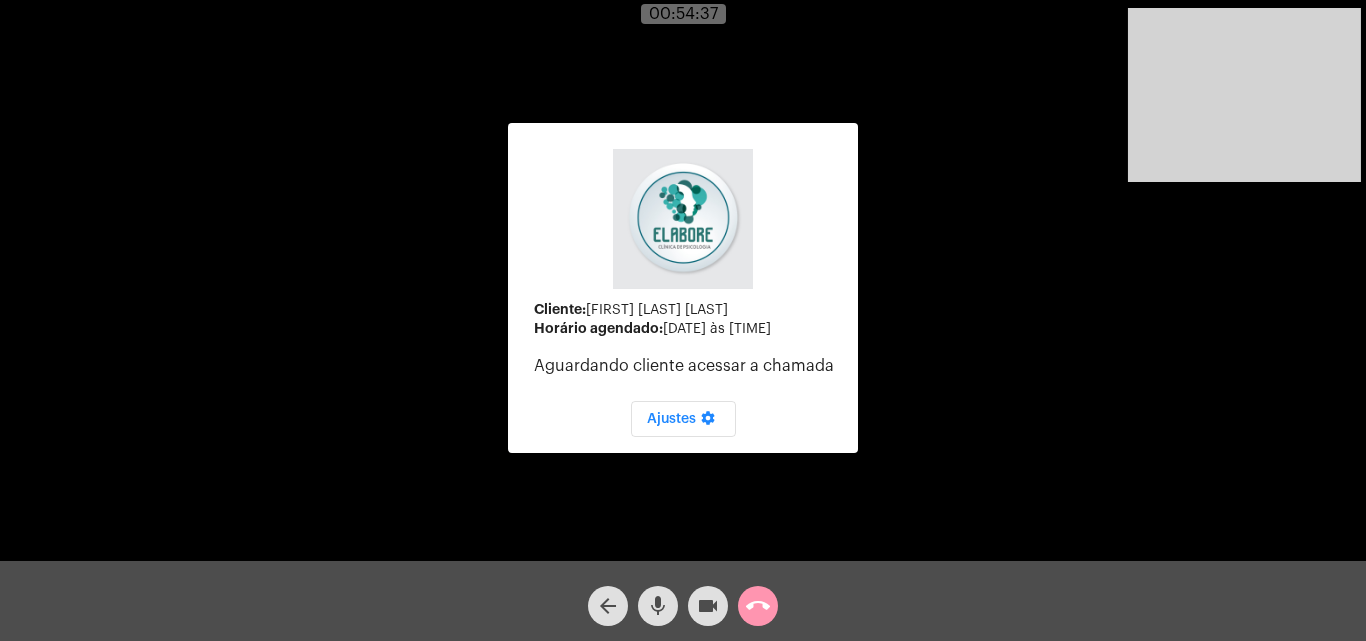 click on "arrow_back" 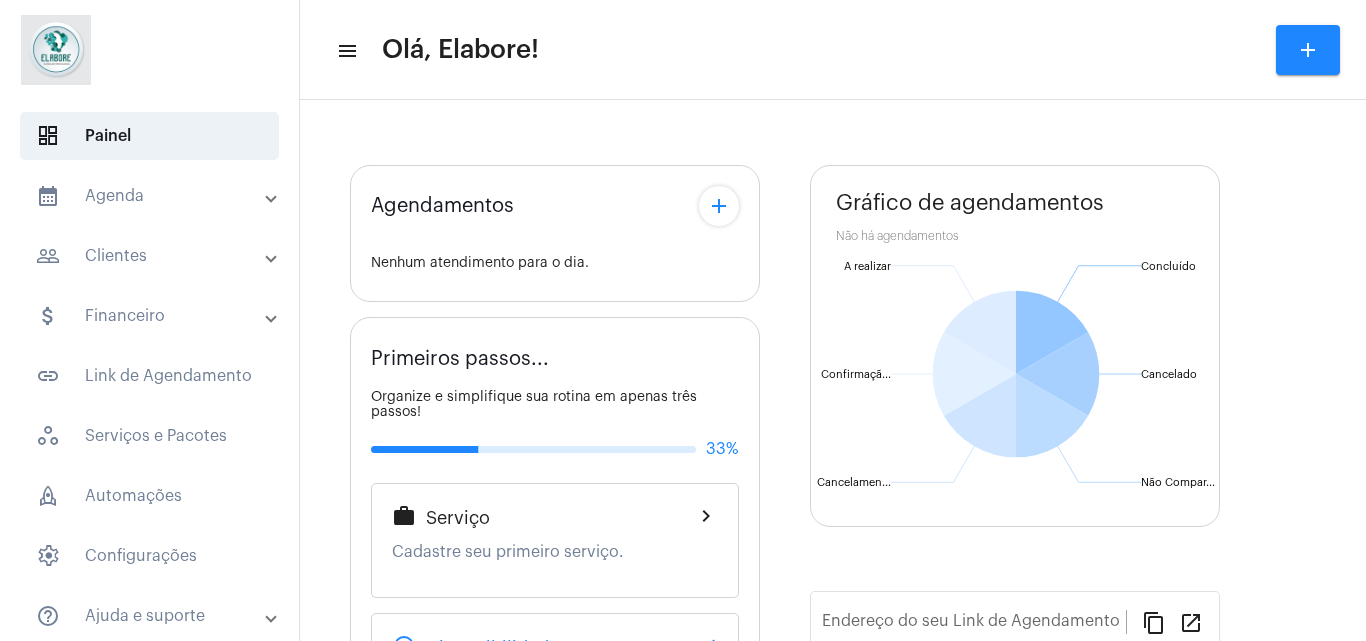 type on "https://neft.com.br/clínica-elabore-" 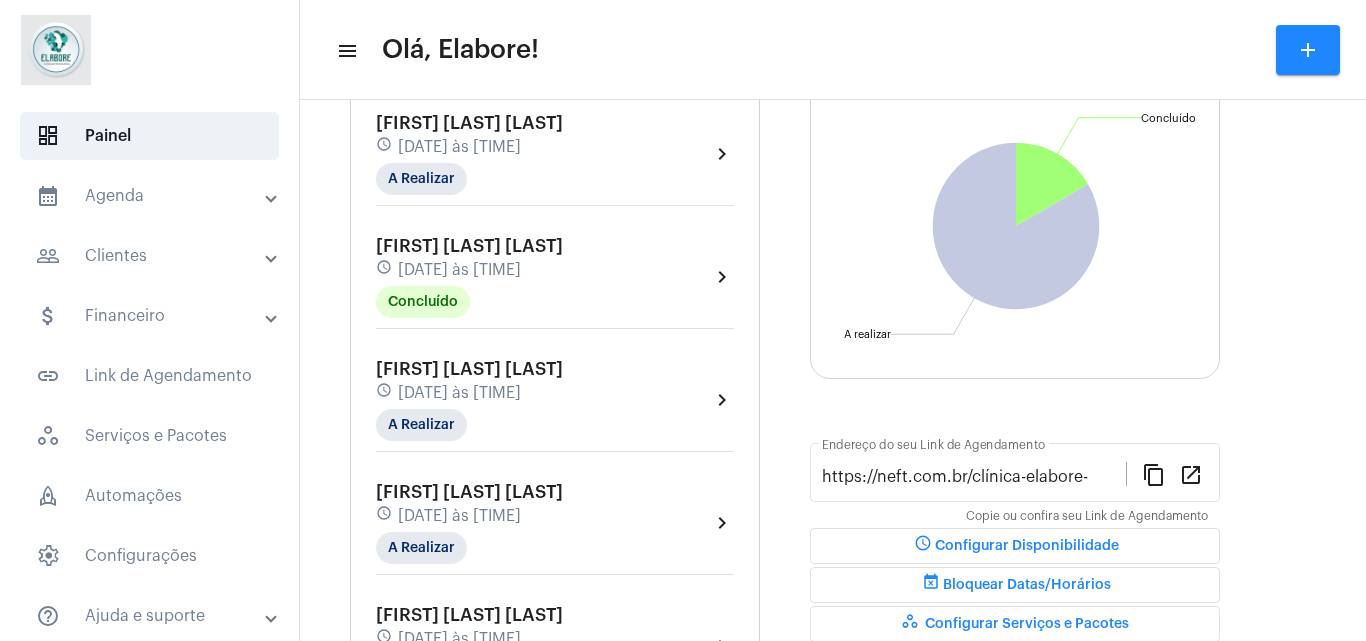 scroll, scrollTop: 314, scrollLeft: 0, axis: vertical 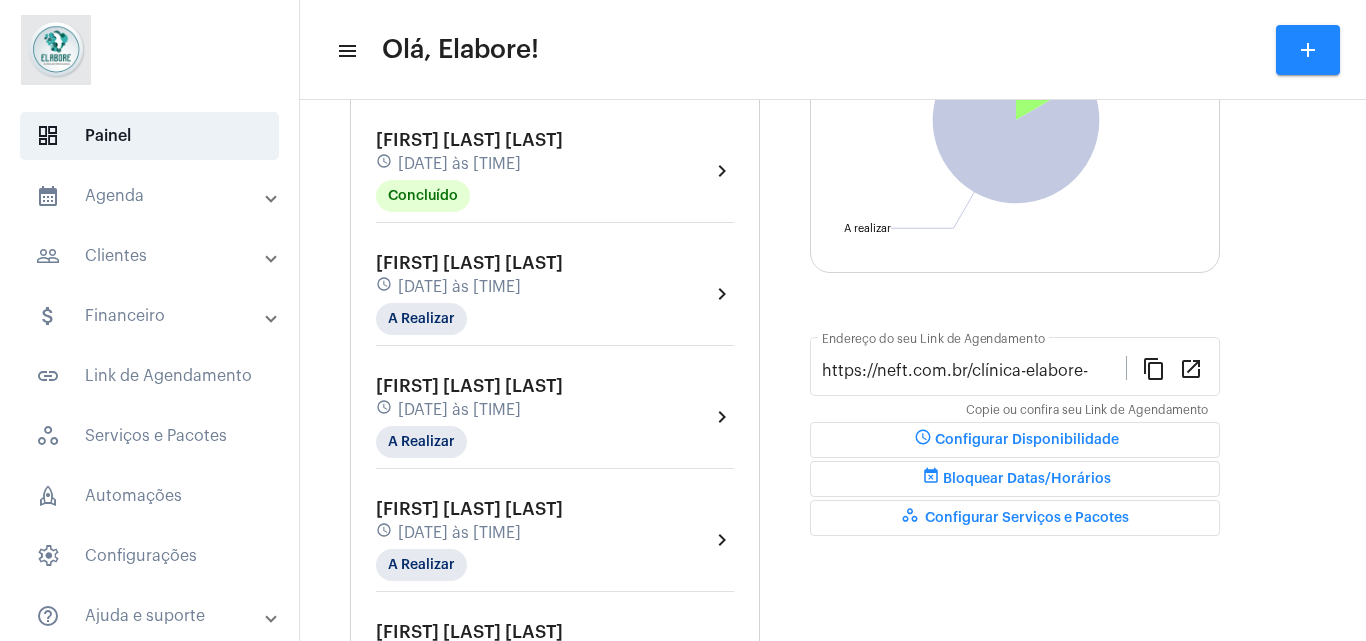 click on "[FIRST] [LAST] schedule [DATE] às [TIME] A Realizar" 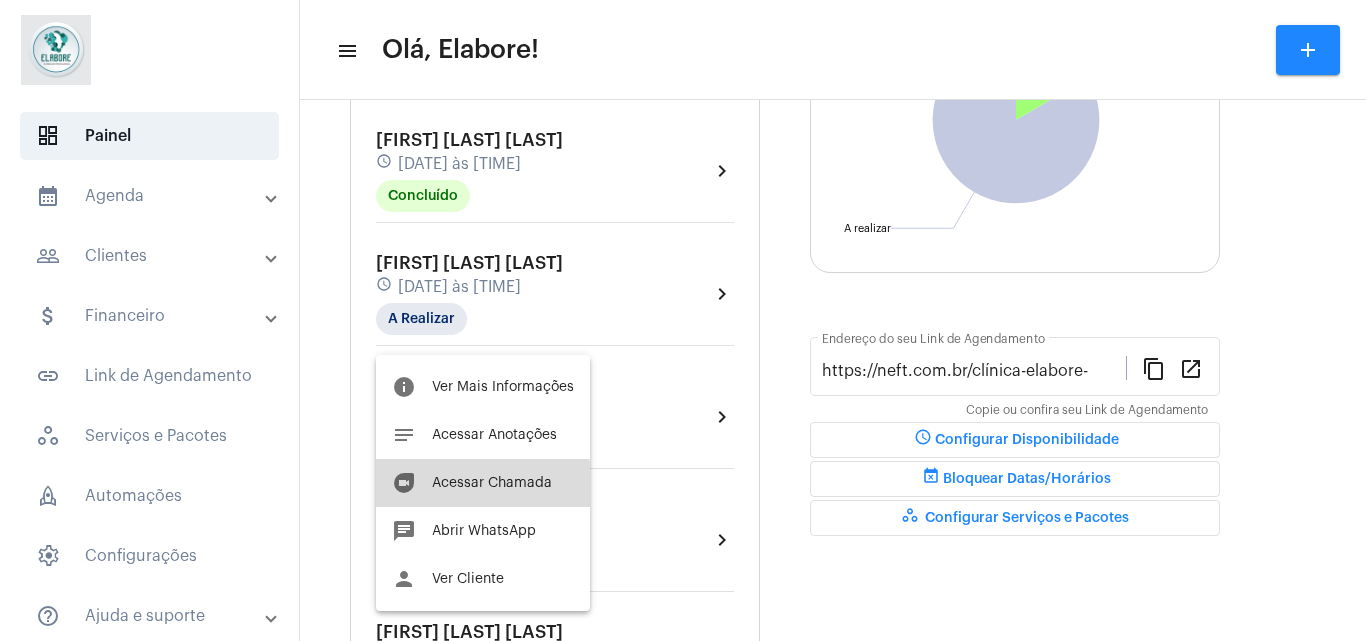 click on "Acessar Chamada" at bounding box center [492, 483] 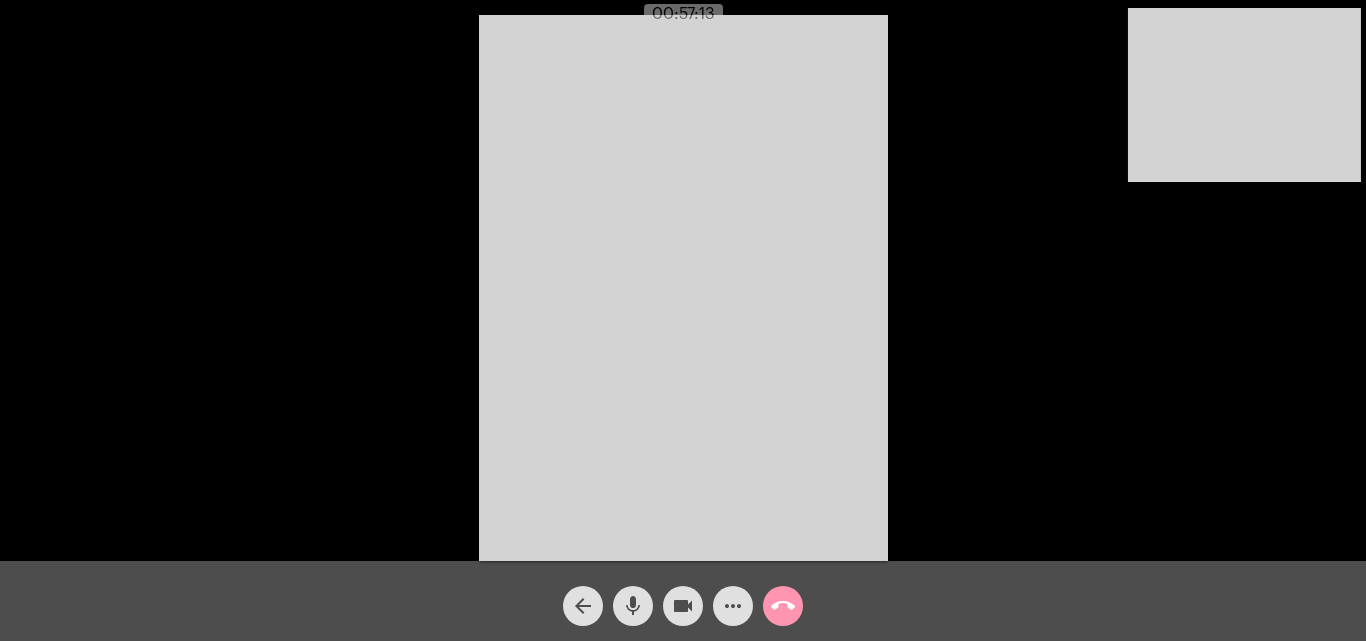 click on "Acessando Câmera e Microfone..." 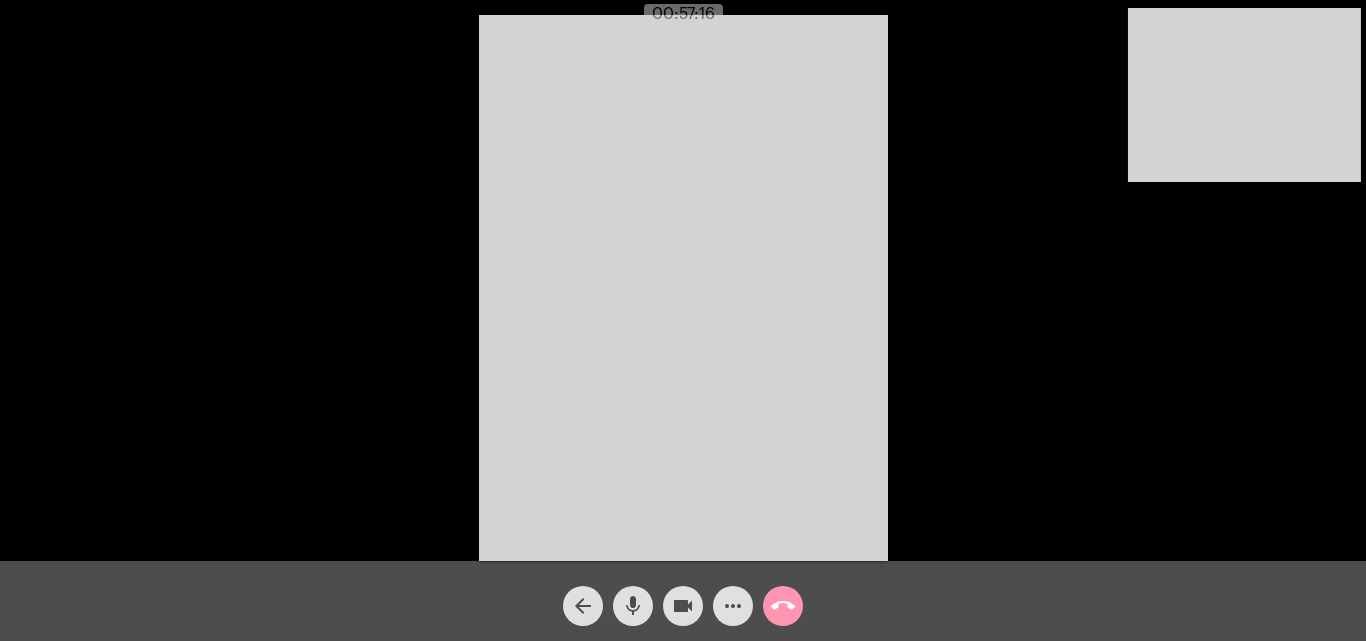 click on "Acessando Câmera e Microfone..." 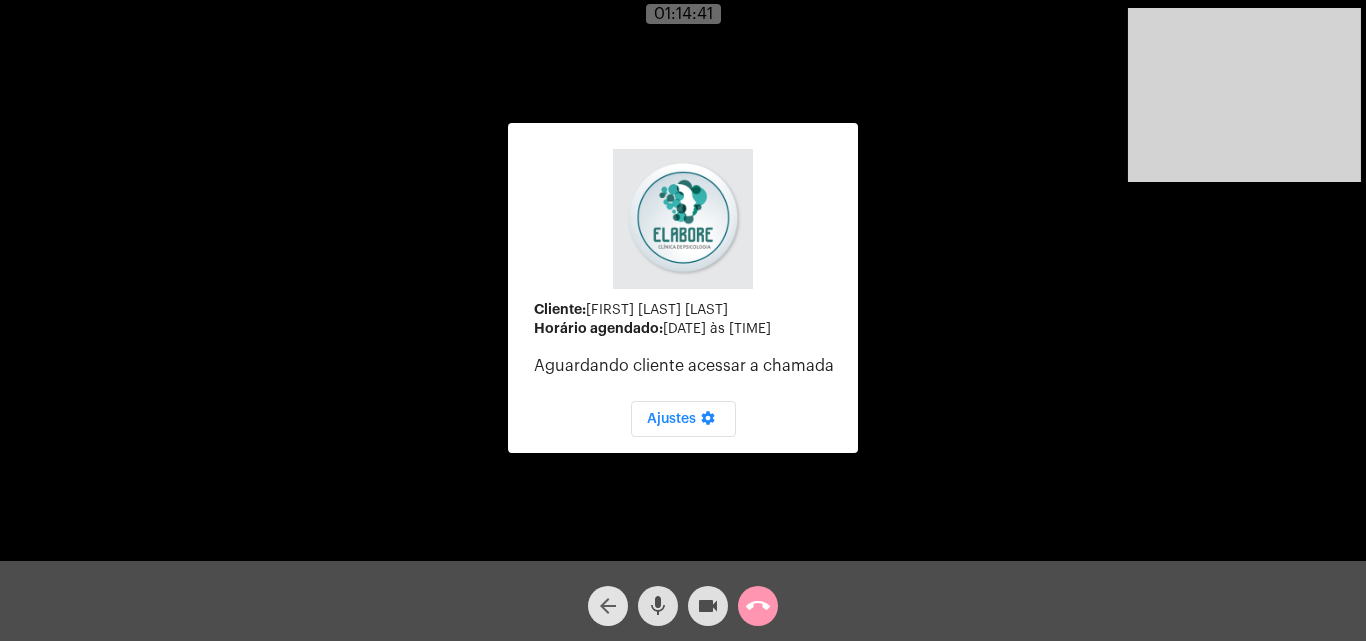 click on "arrow_back" 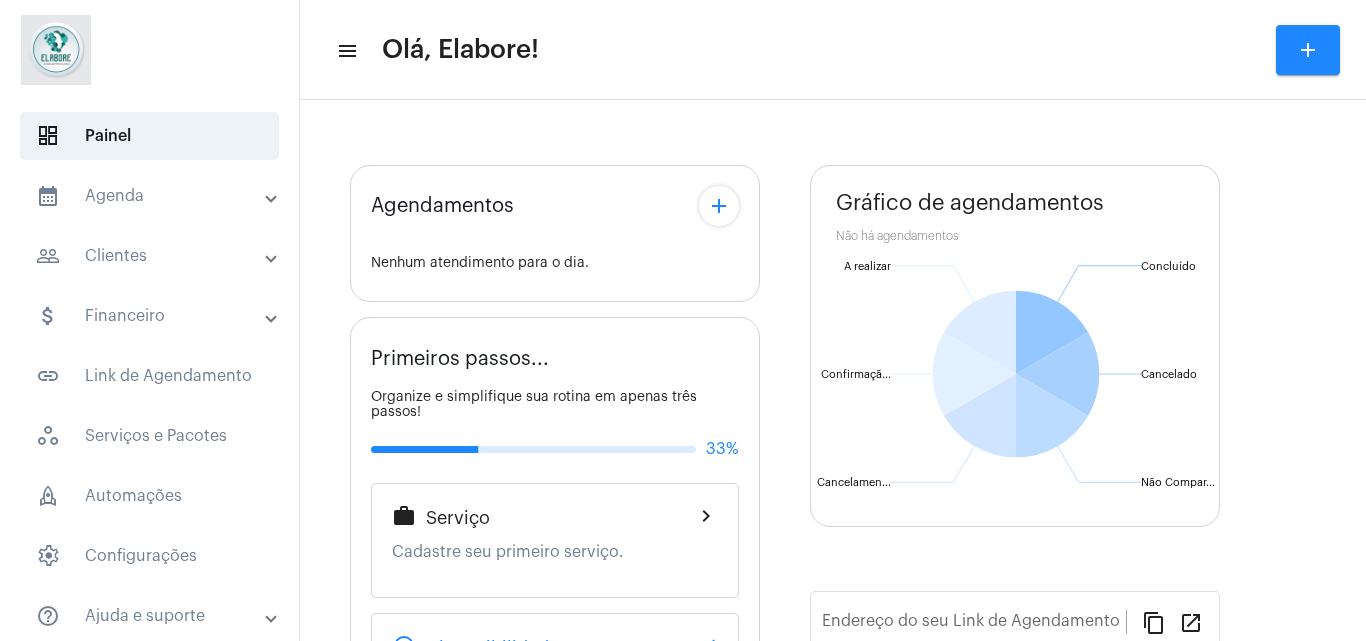type on "https://neft.com.br/clínica-elabore-" 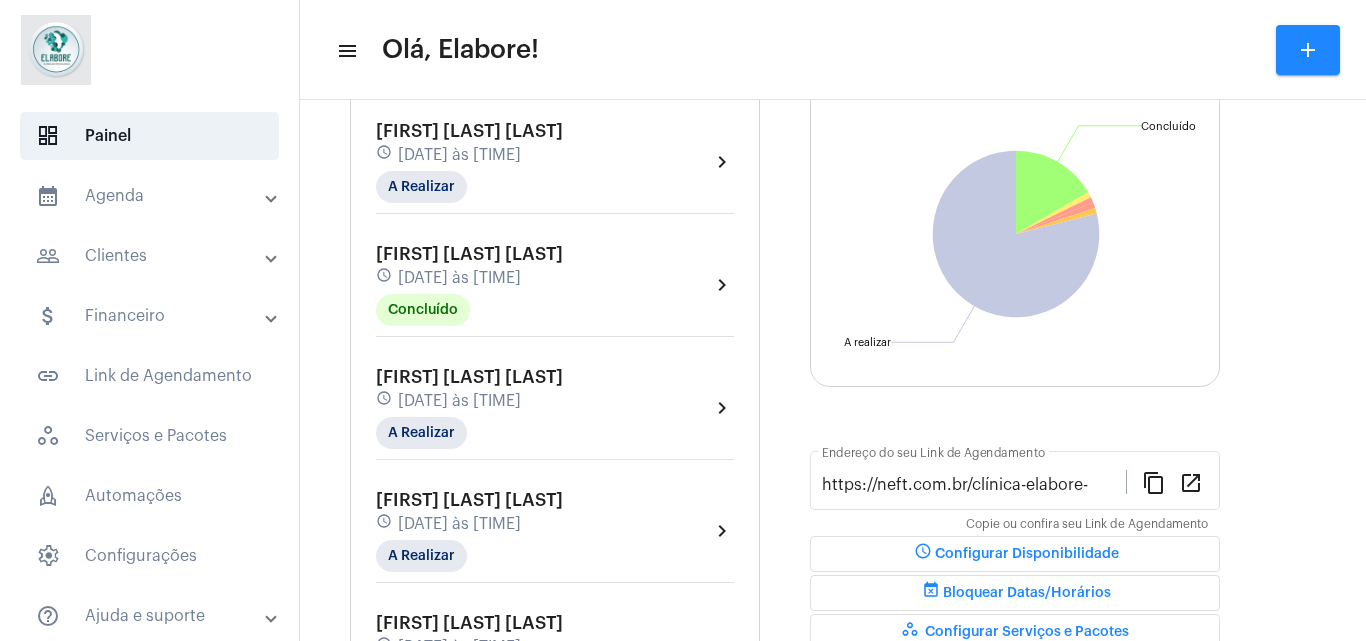 scroll, scrollTop: 197, scrollLeft: 0, axis: vertical 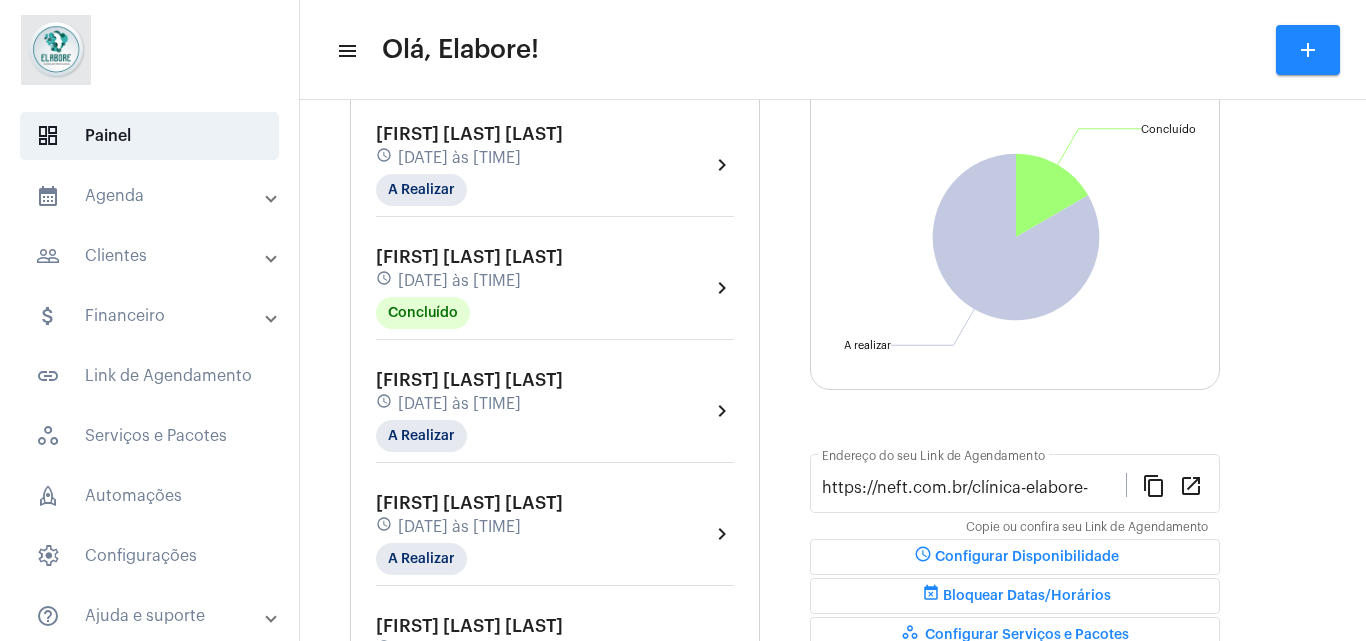click on "schedule [DATE] às [TIME]" 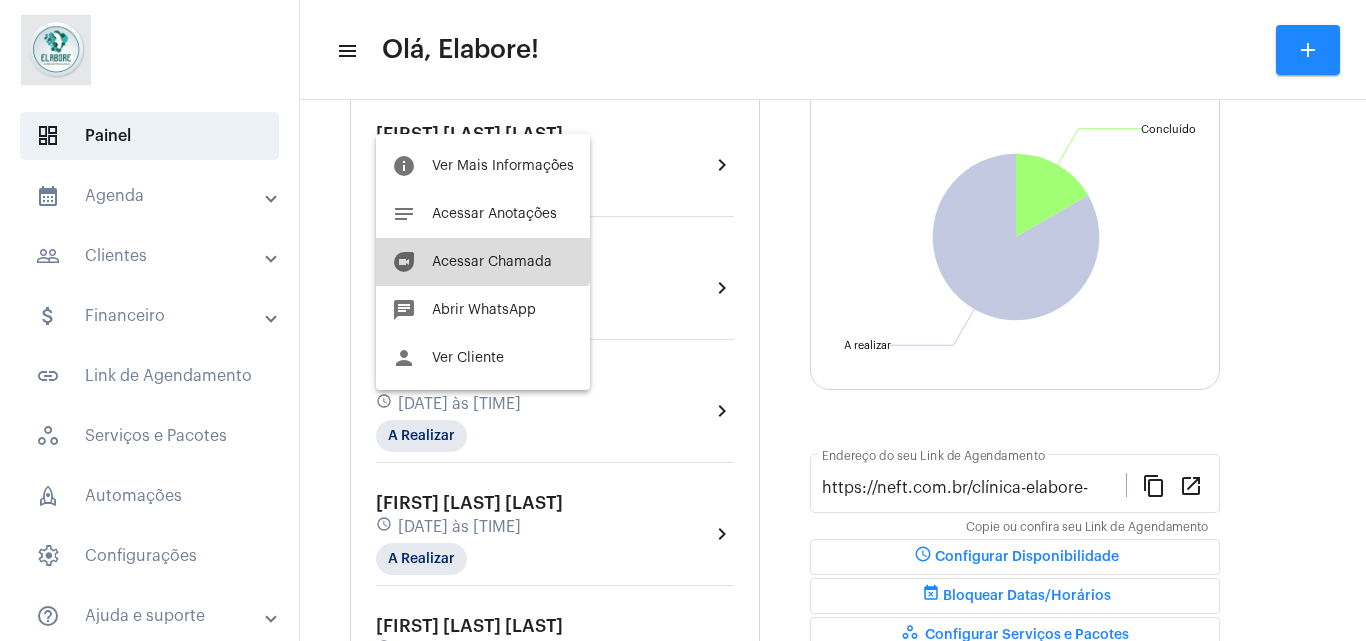 click on "Acessar Chamada" at bounding box center (492, 262) 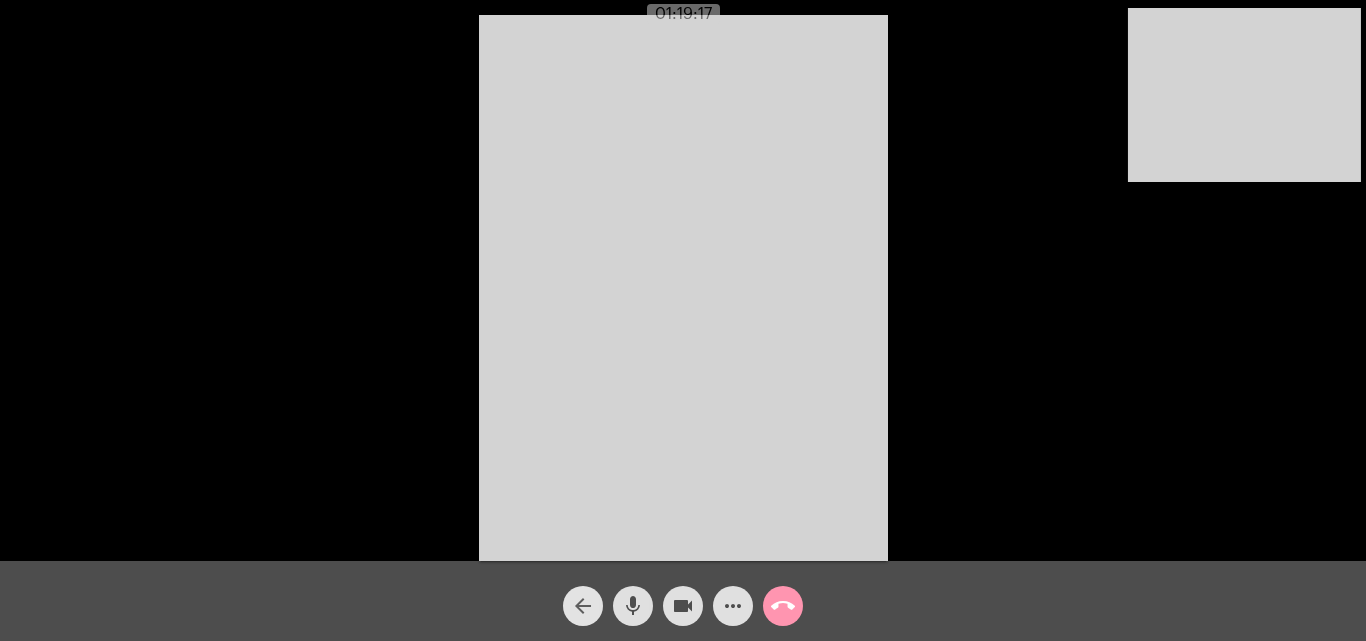 click on "arrow_back" 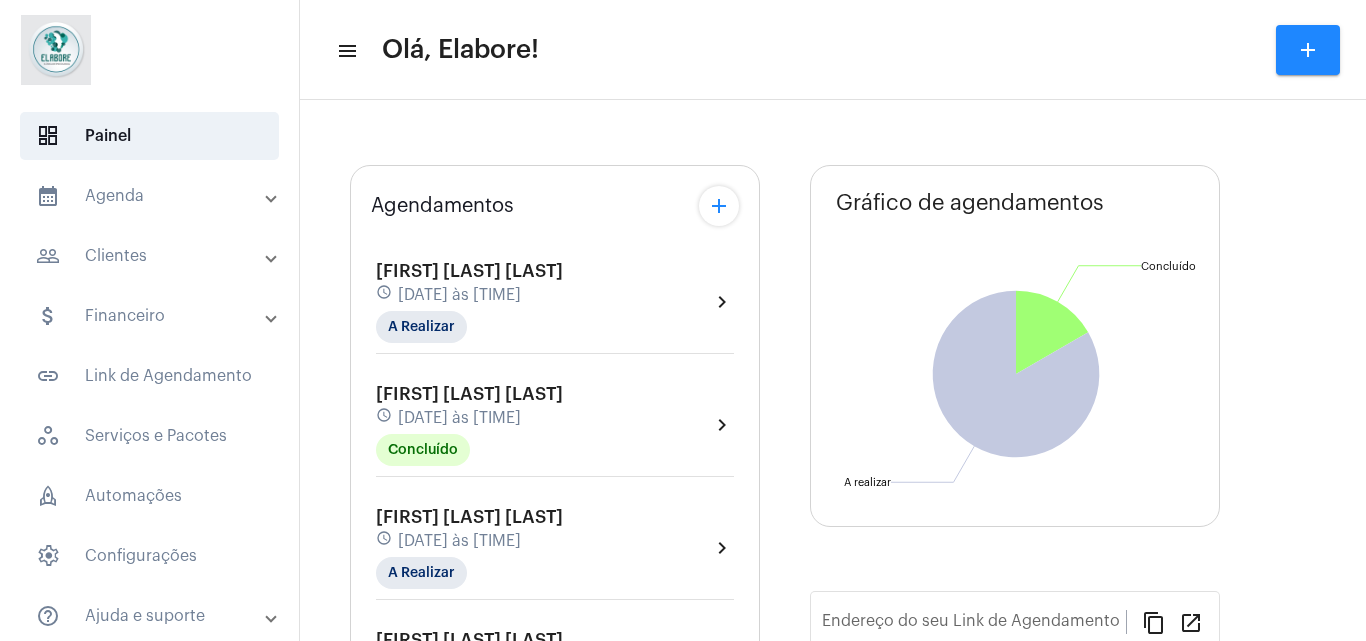 type on "https://neft.com.br/clínica-elabore-" 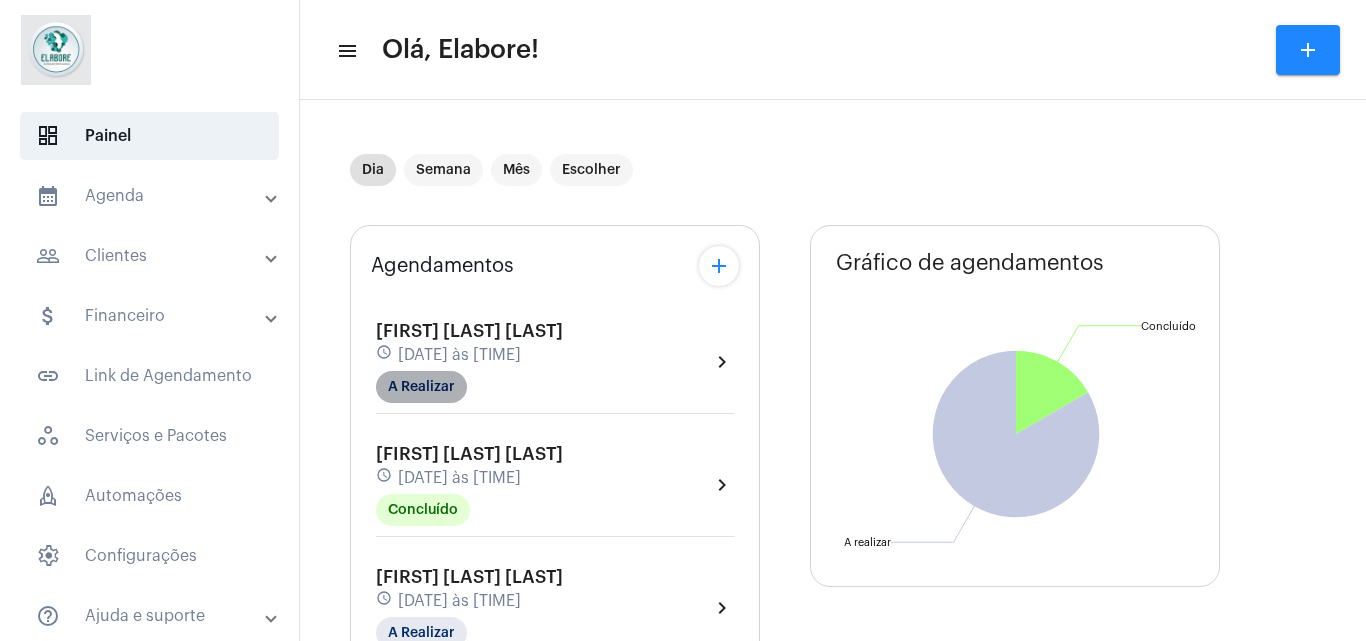click on "A Realizar" 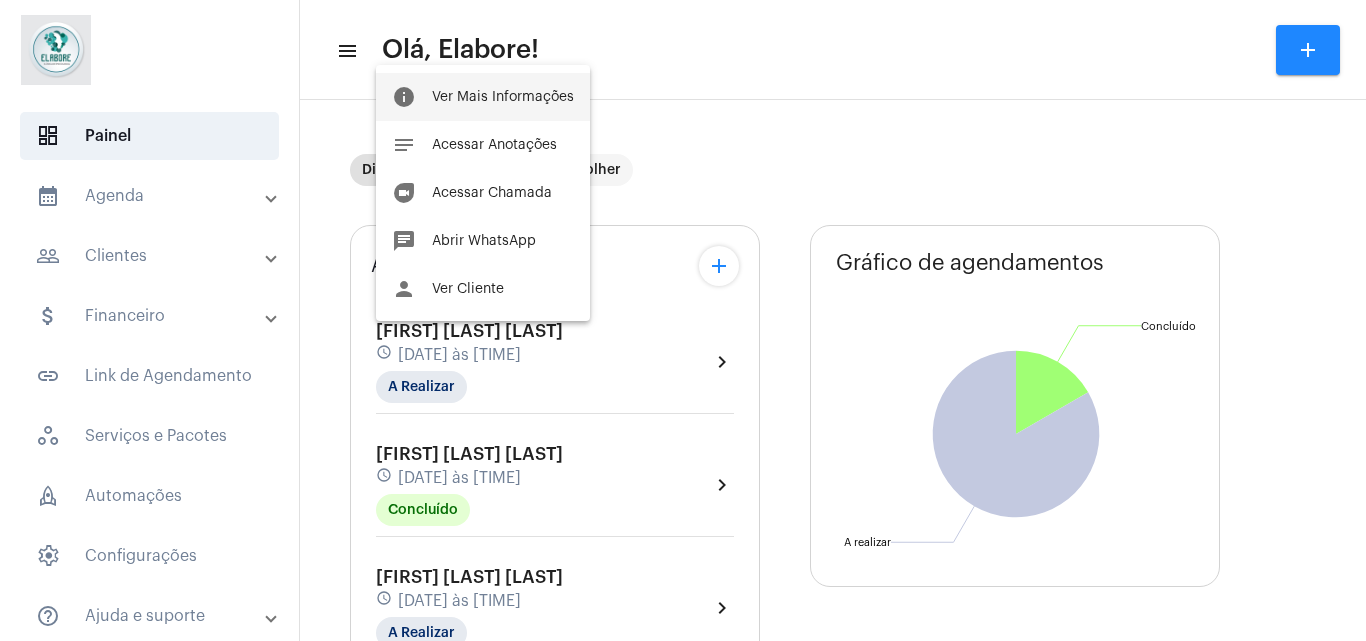 click on "info Ver Mais Informações" at bounding box center [483, 97] 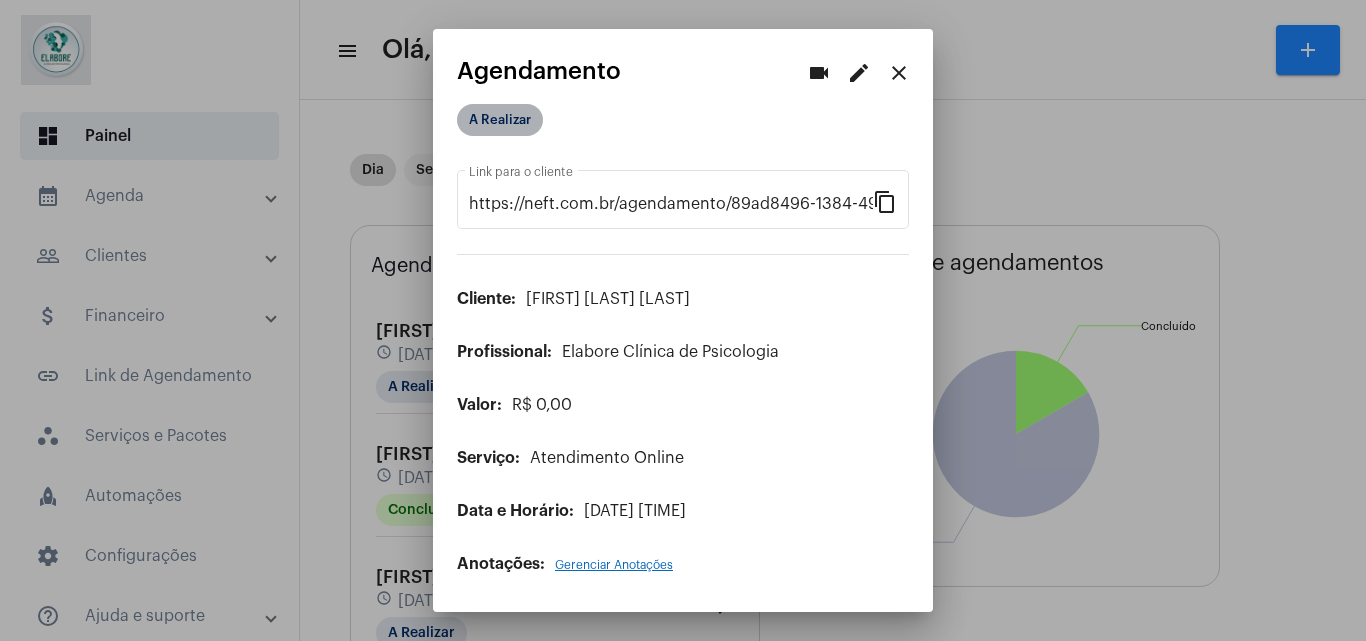 click on "A Realizar" at bounding box center (500, 120) 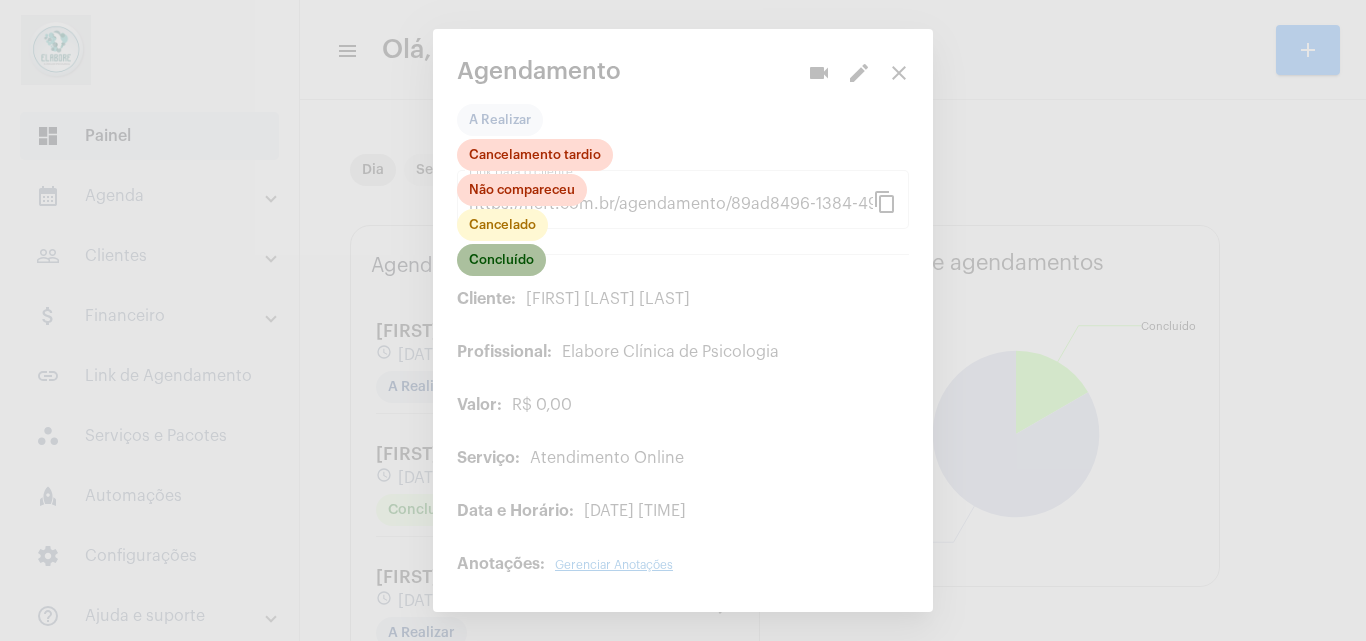 click on "Concluído" 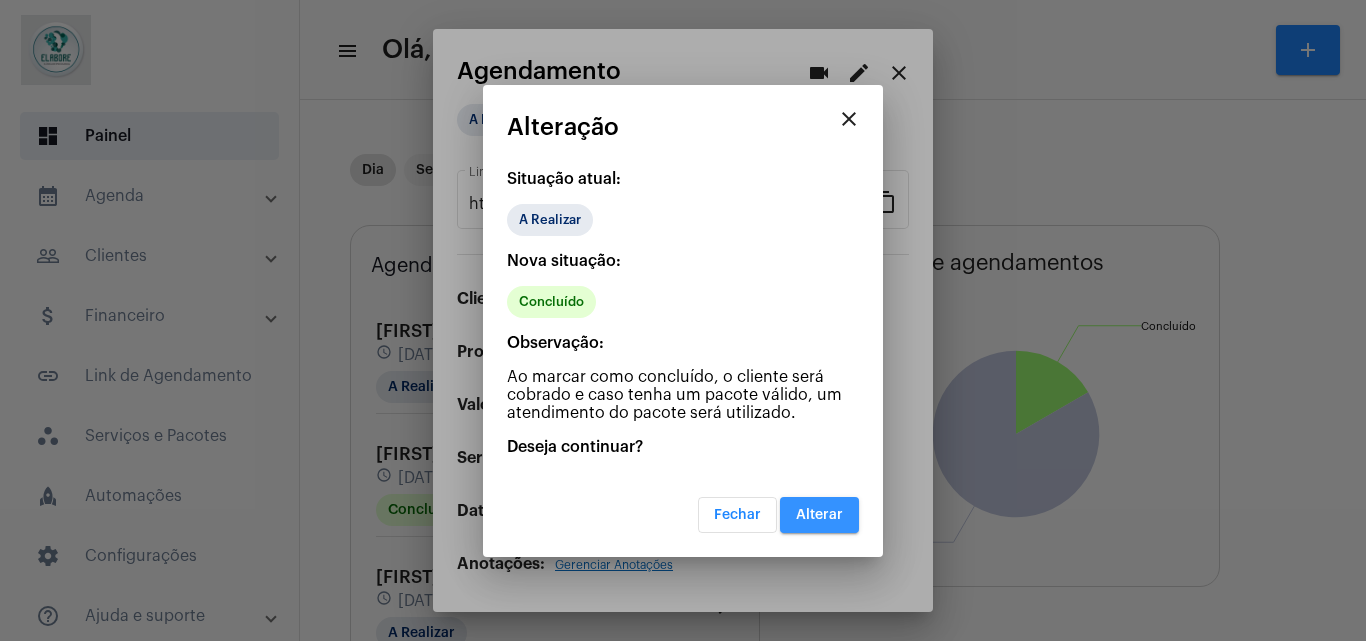 click on "Alterar" at bounding box center (819, 515) 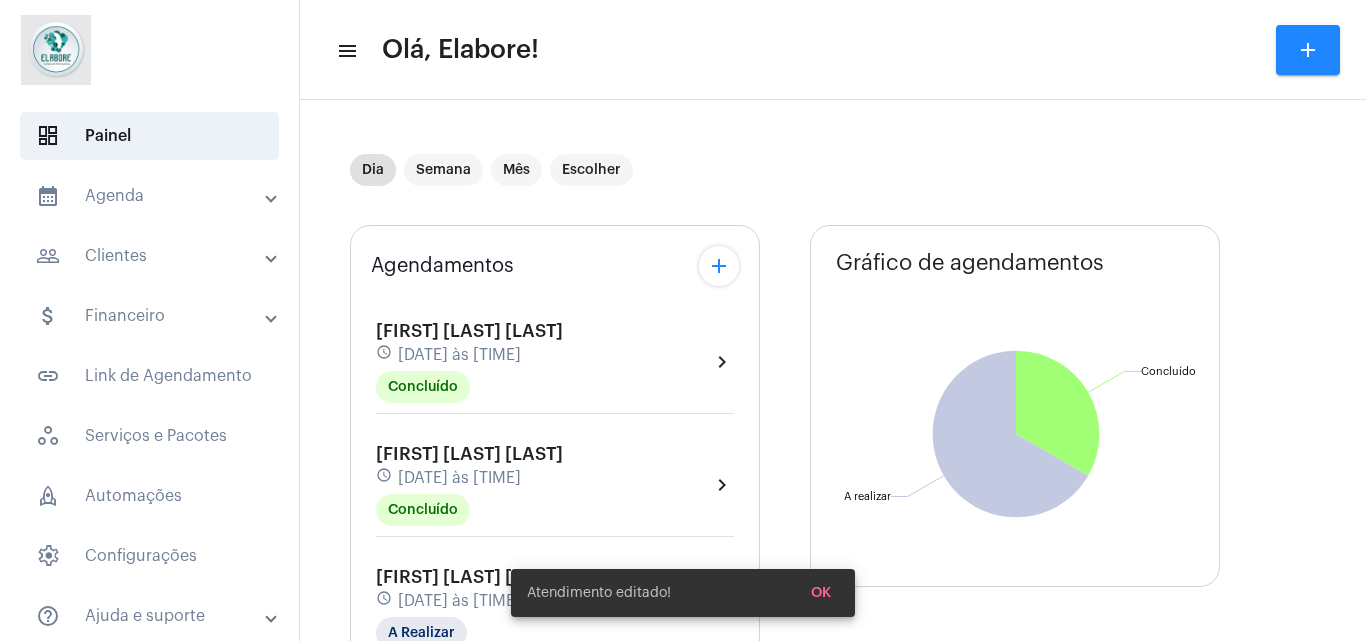 click on "Agendamentos add [FIRST] [LAST] [LAST] schedule [DATE] às [TIME] Concluído  chevron_right  [FIRST] [LAST] [LAST]  schedule [DATE] às [TIME] Concluído  chevron_right  [FIRST] [LAST] [LAST] schedule [DATE] às [TIME] A Realizar  chevron_right  [FIRST] [LAST] [LAST]  schedule [DATE] às [TIME] A Realizar  chevron_right  [FIRST] [LAST] [LAST] schedule [DATE] às [TIME] A Realizar  chevron_right  [FIRST] [LAST] [LAST]  schedule [DATE] às [TIME] A Realizar  chevron_right  Primeiros passos...  Organize e simplifique sua rotina em apenas três passos! 33% work Serviço  chevron_right  Cadastre seu primeiro serviço. schedule Disponibilidade  done   Configure seus horários disponiveis para atendimento.  event_available Agendamento  chevron_right   Receba um agendamento pelo Link de Agendamento.  Gráfico de agendamentos Não há agendamentos Concluído  Concluído  A realizar  A realizar  https://neft.com.br/clínica-elabore- content_copy" 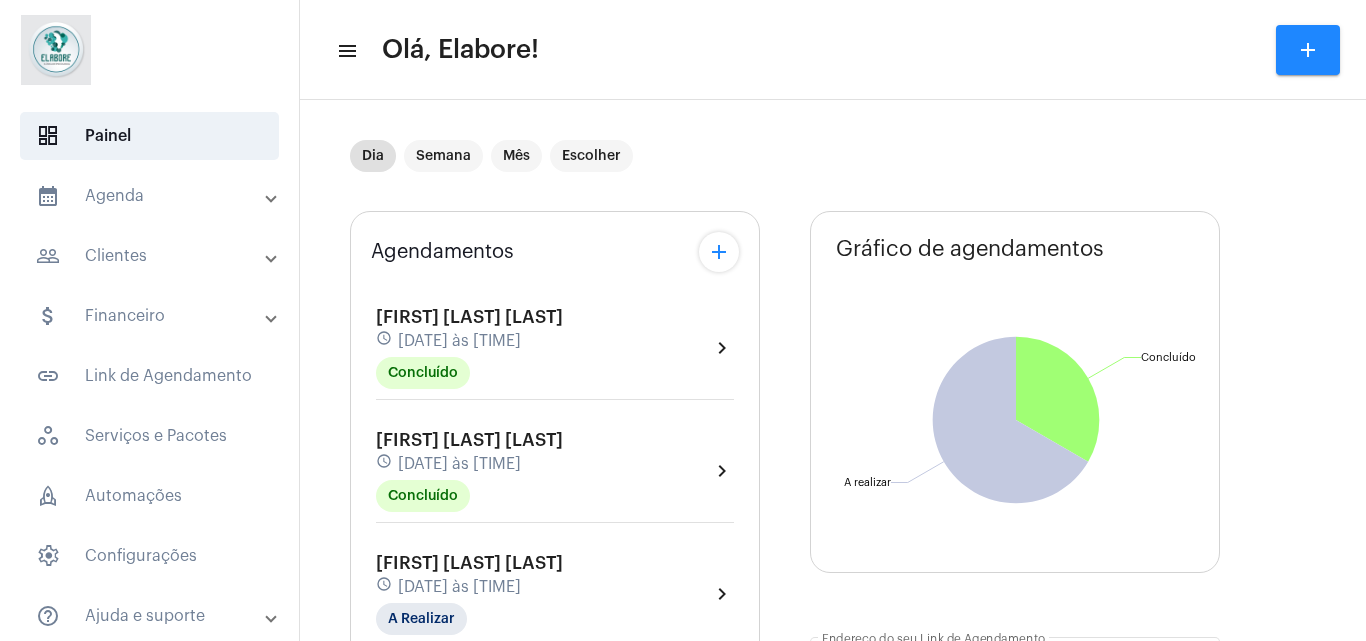 scroll, scrollTop: 574, scrollLeft: 0, axis: vertical 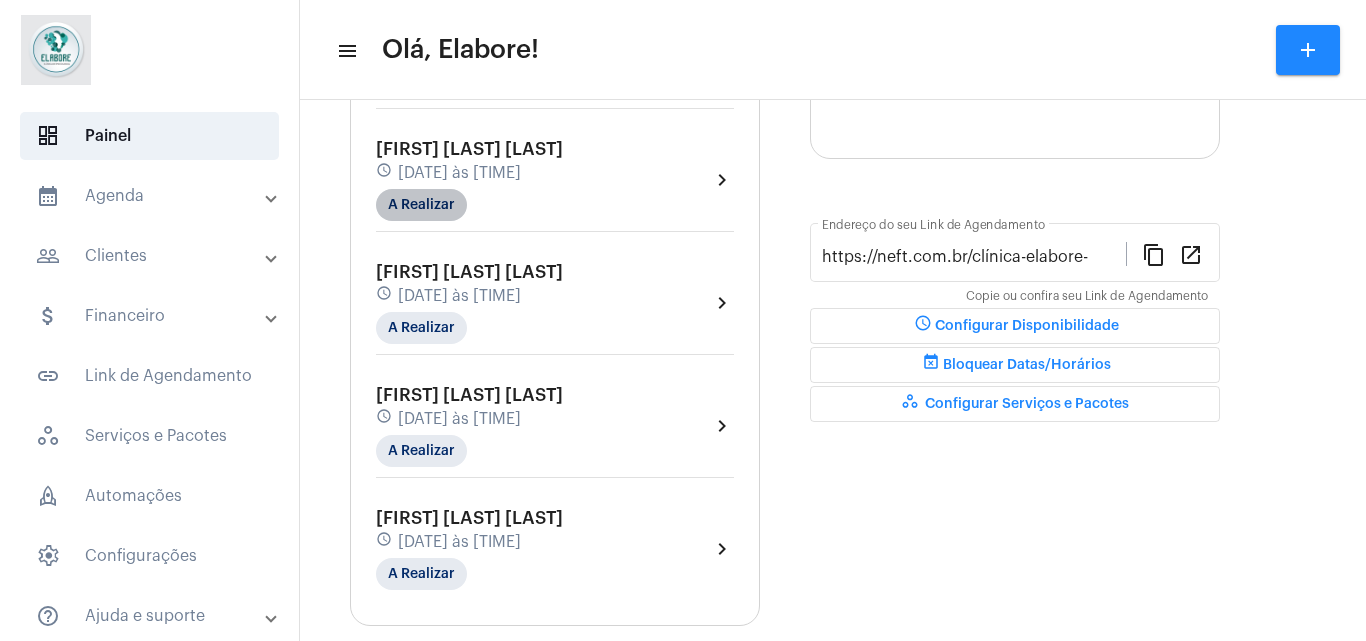 click on "A Realizar" 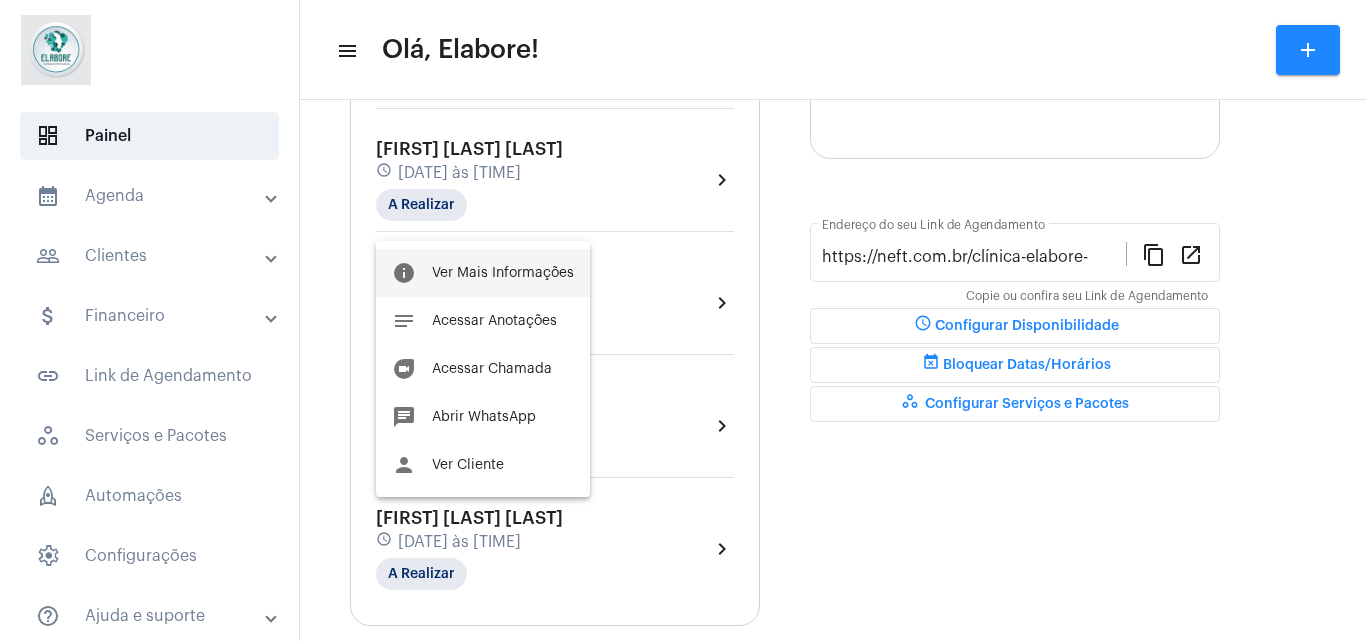 click on "info Ver Mais Informações" at bounding box center (483, 273) 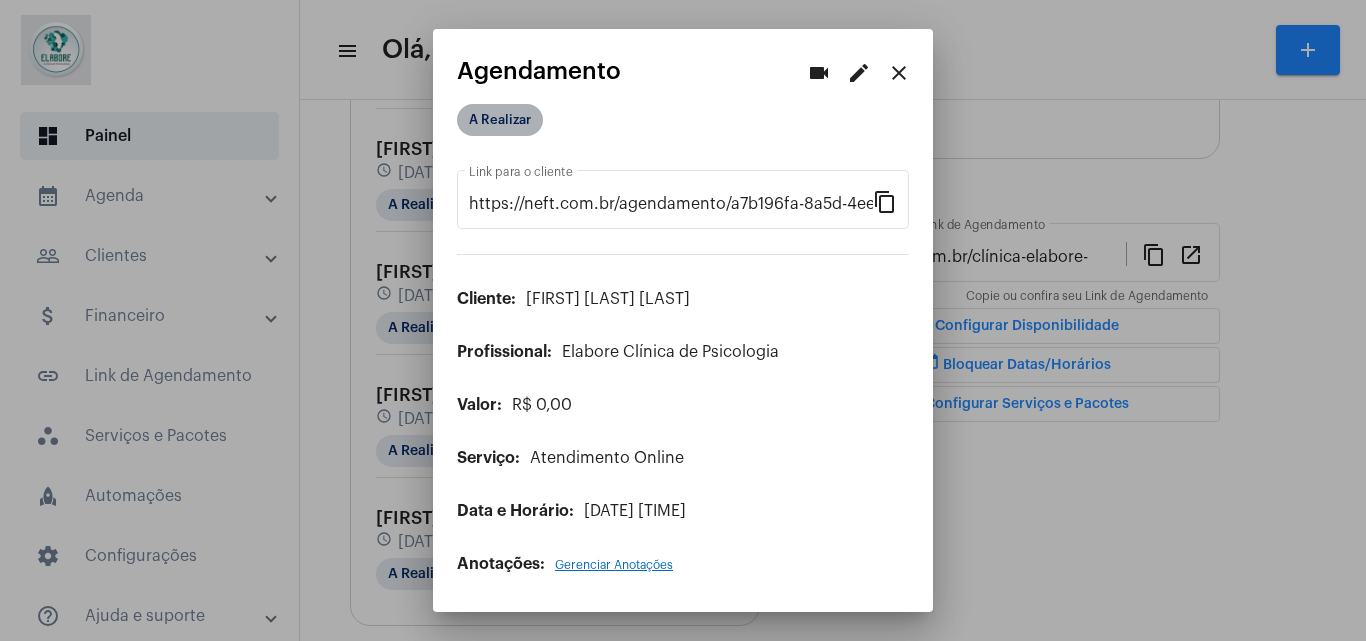 click on "A Realizar" at bounding box center (500, 120) 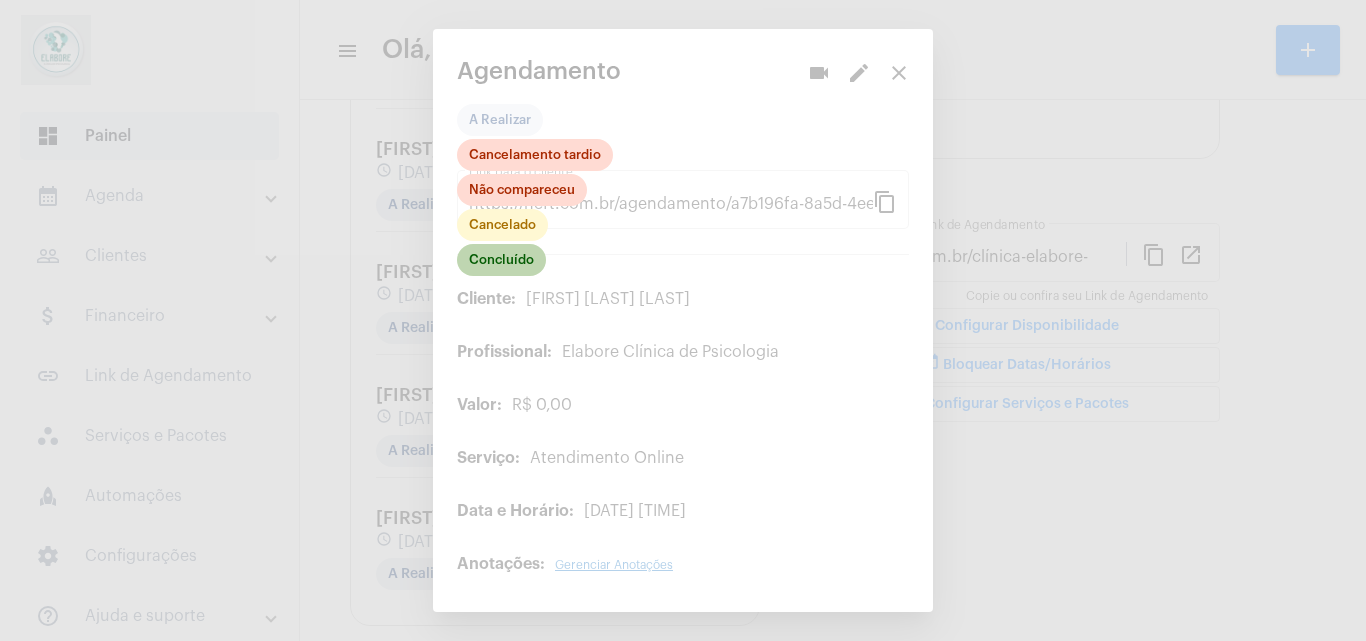 click on "Concluído" 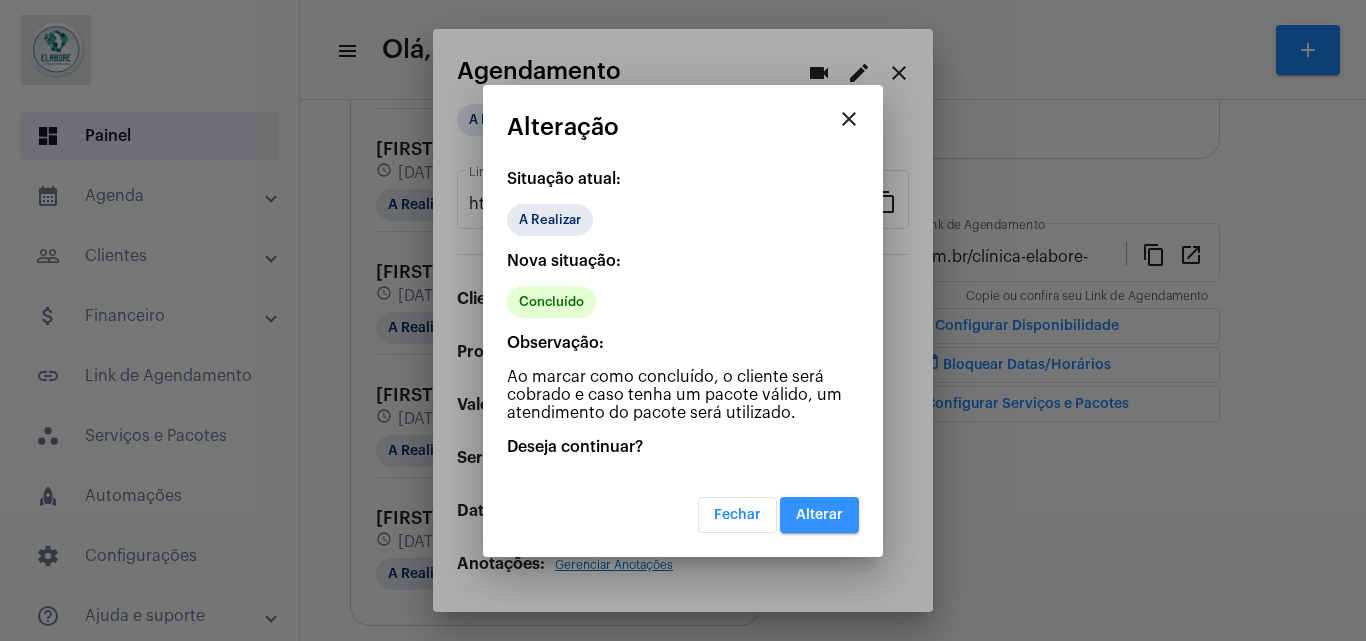 click on "Alterar" at bounding box center (819, 515) 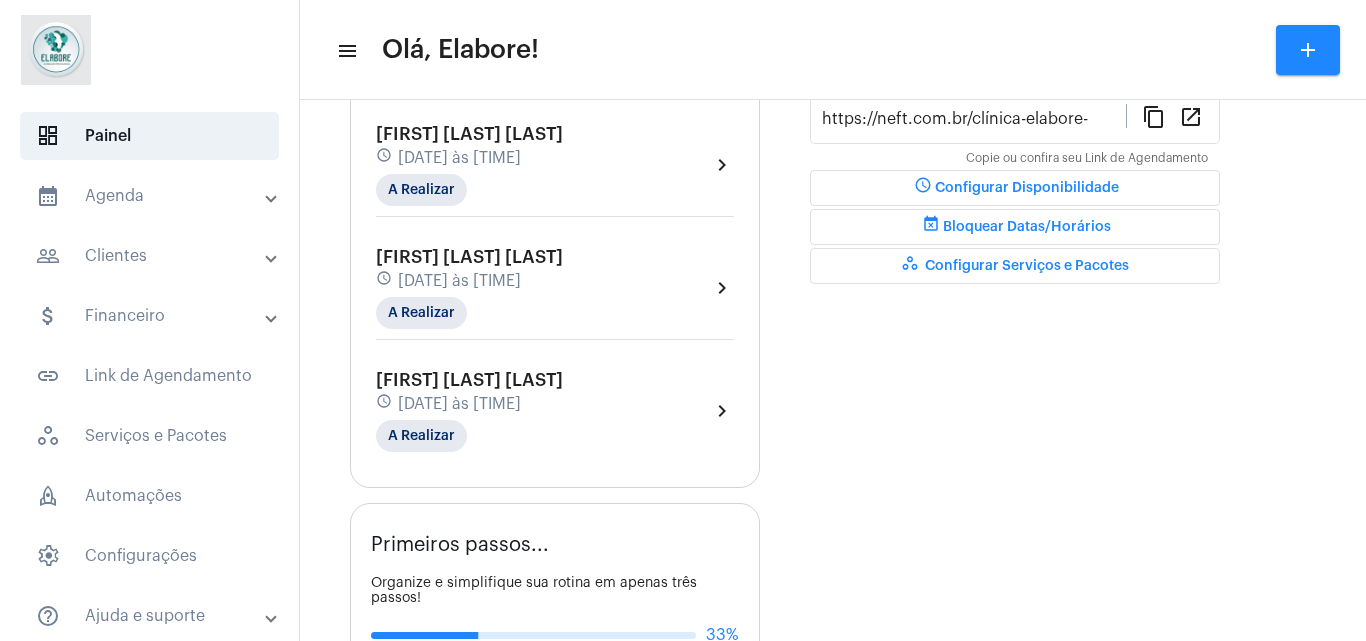 scroll, scrollTop: 616, scrollLeft: 0, axis: vertical 